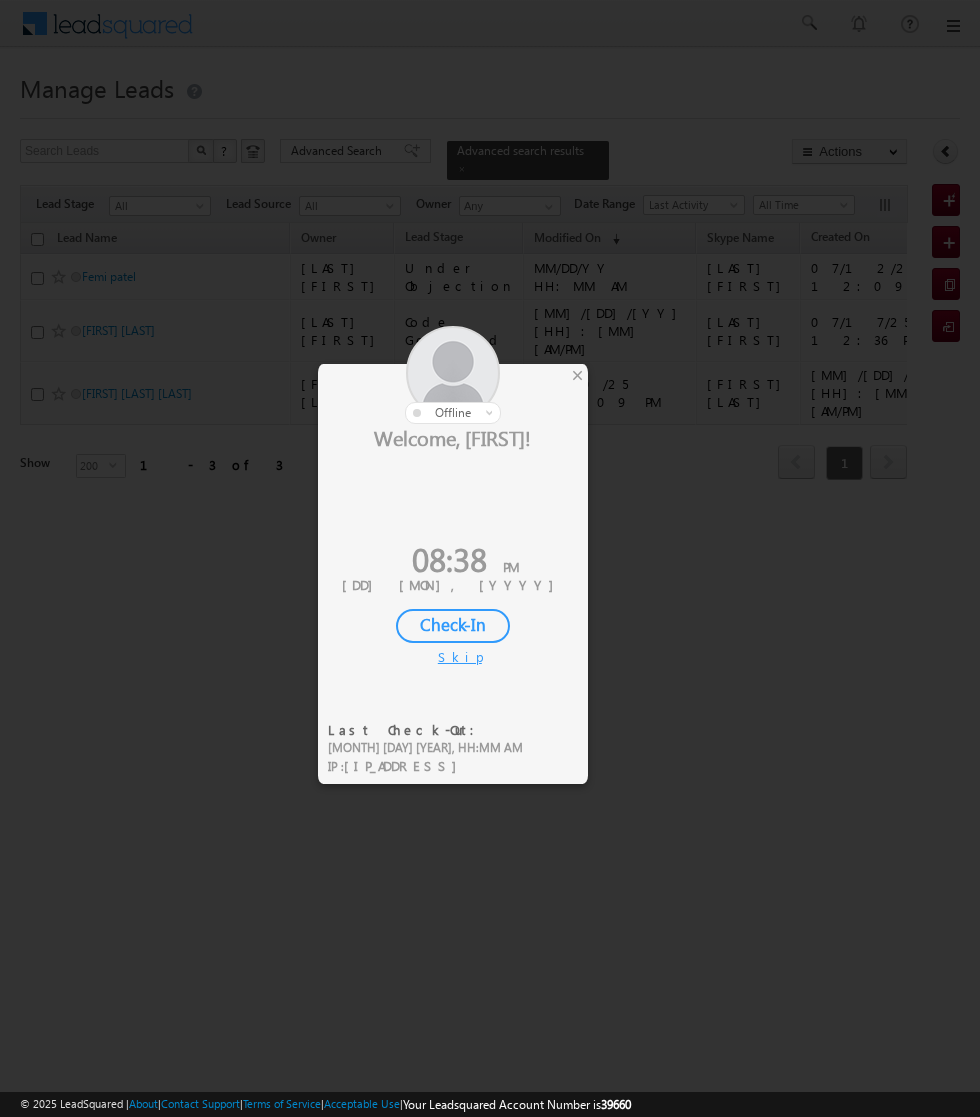 scroll, scrollTop: 0, scrollLeft: 0, axis: both 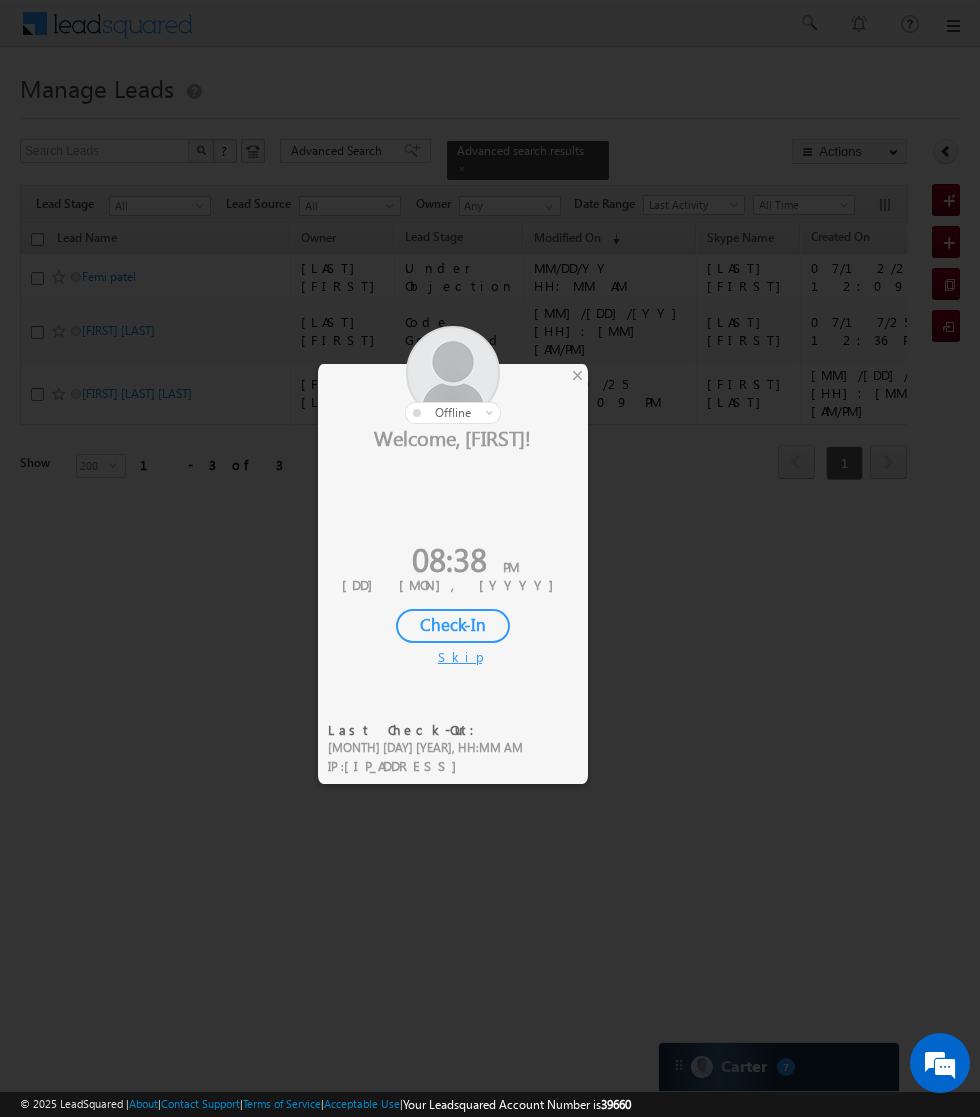 click at bounding box center [453, 375] 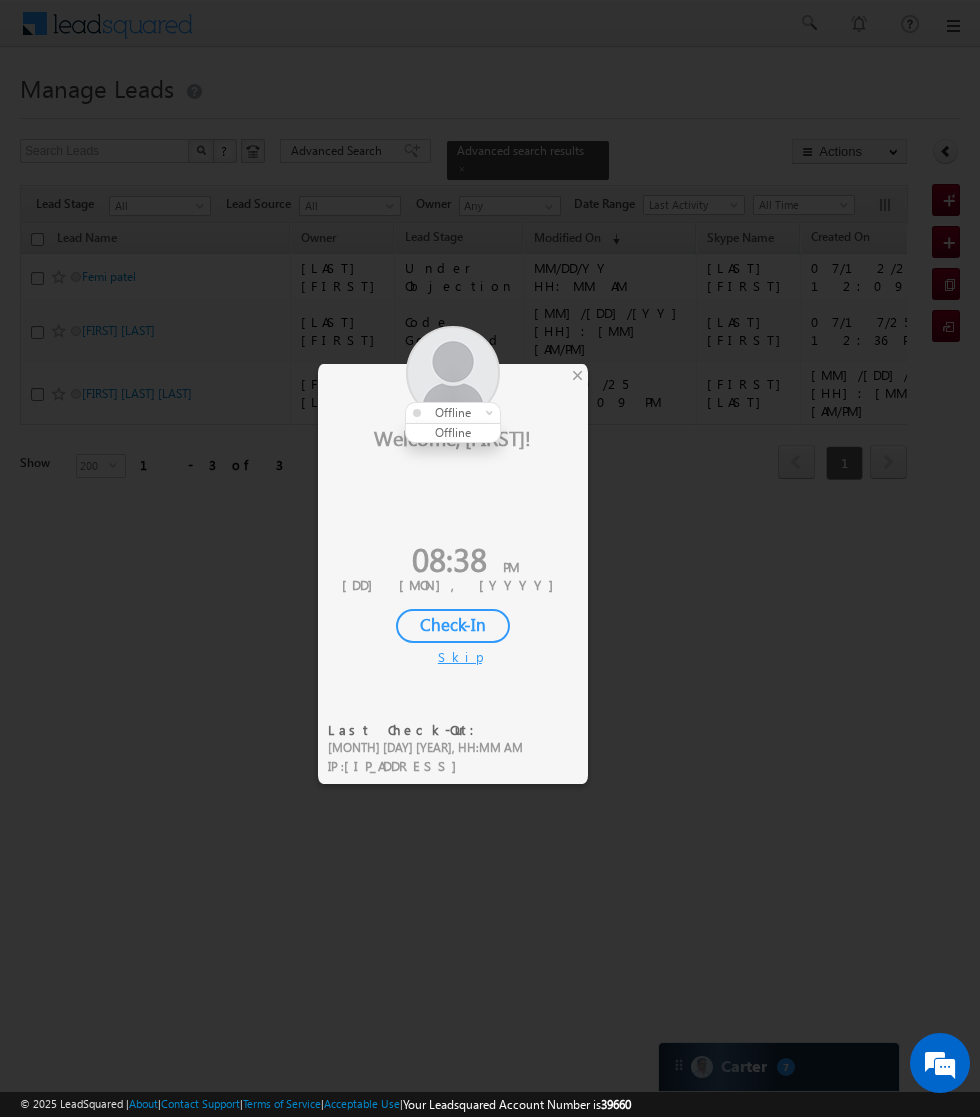 scroll, scrollTop: 0, scrollLeft: 0, axis: both 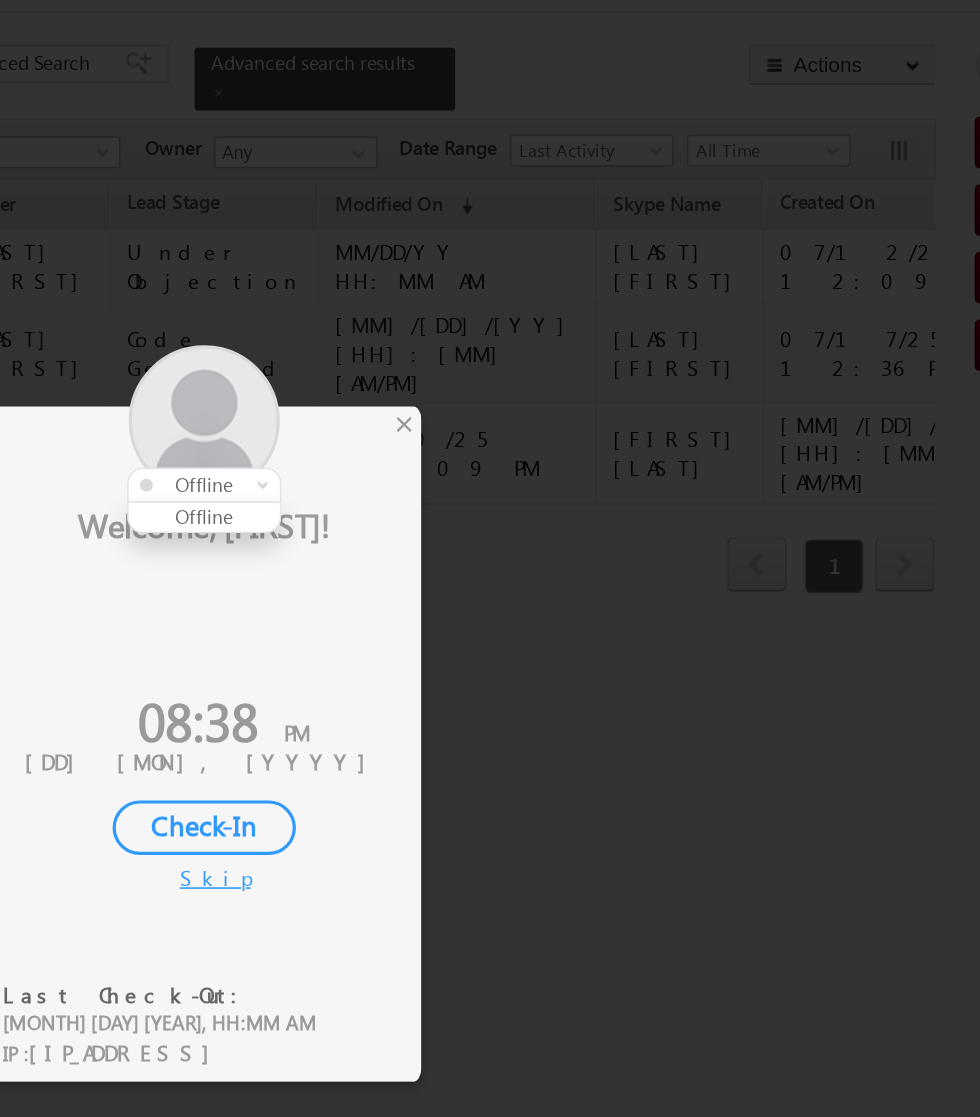 click at bounding box center [490, 558] 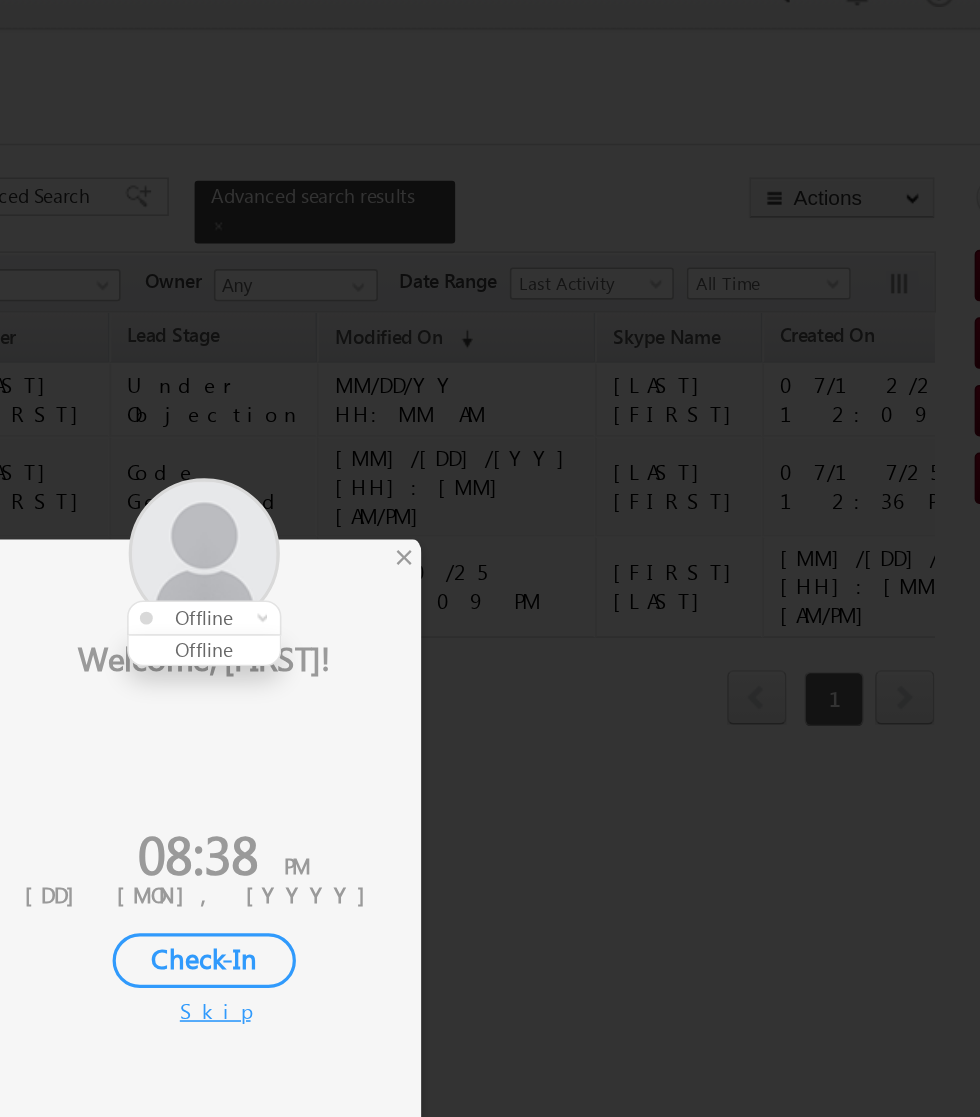 click at bounding box center [490, 558] 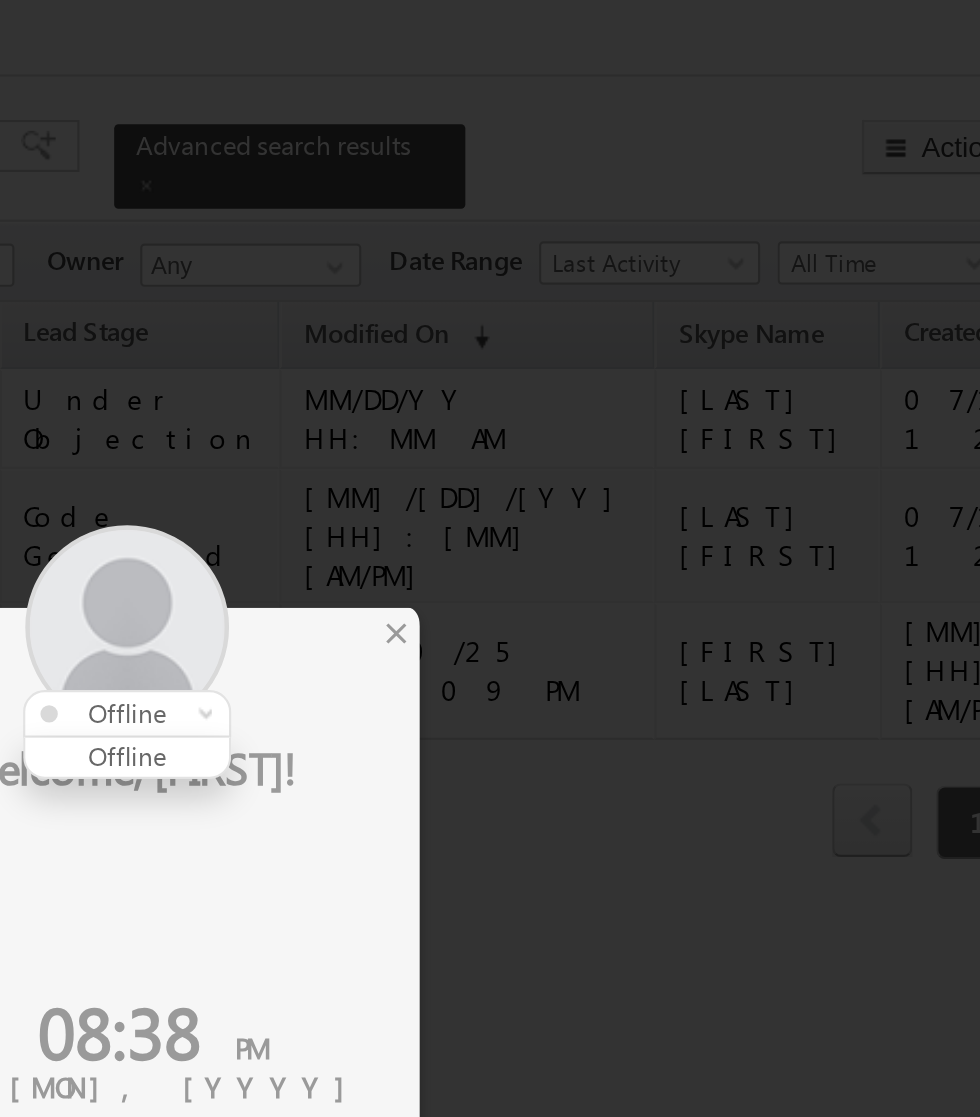 click at bounding box center (453, 375) 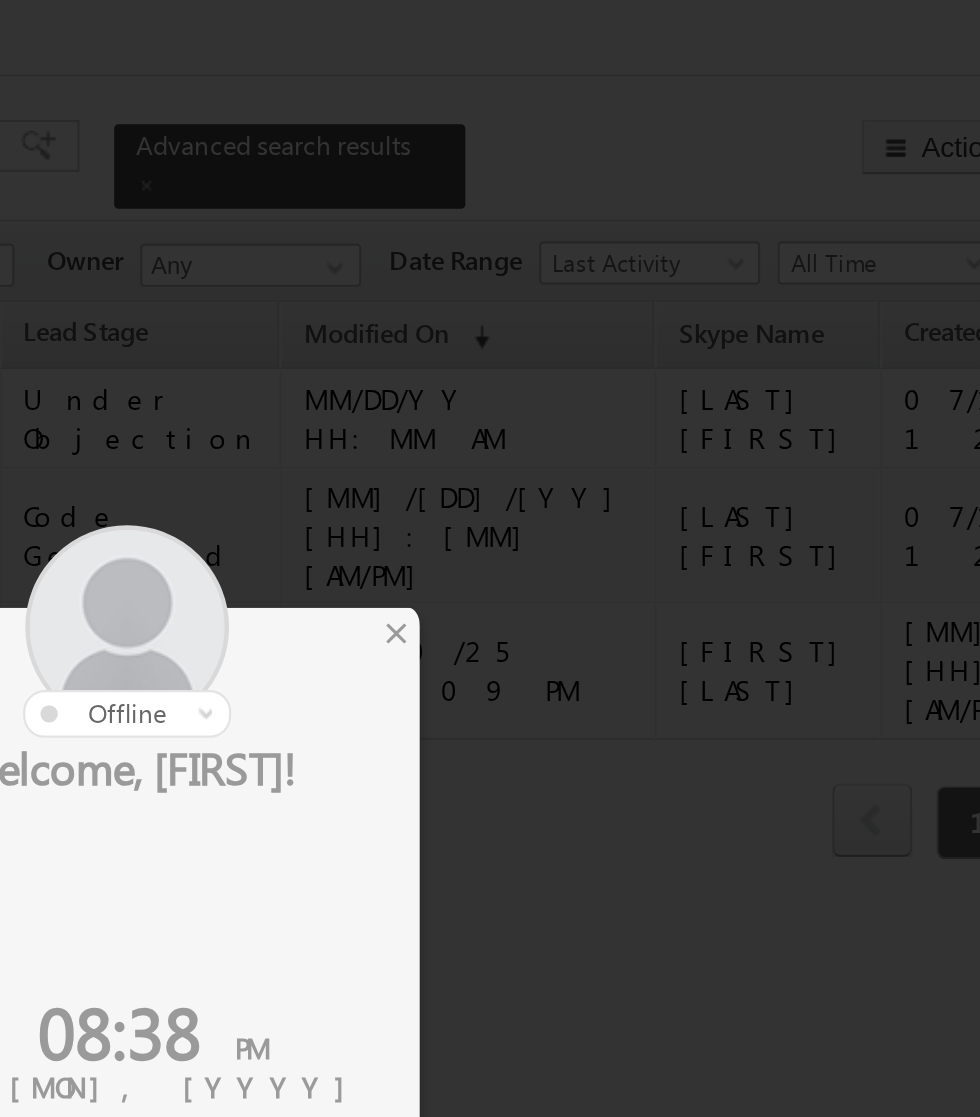 click at bounding box center [453, 375] 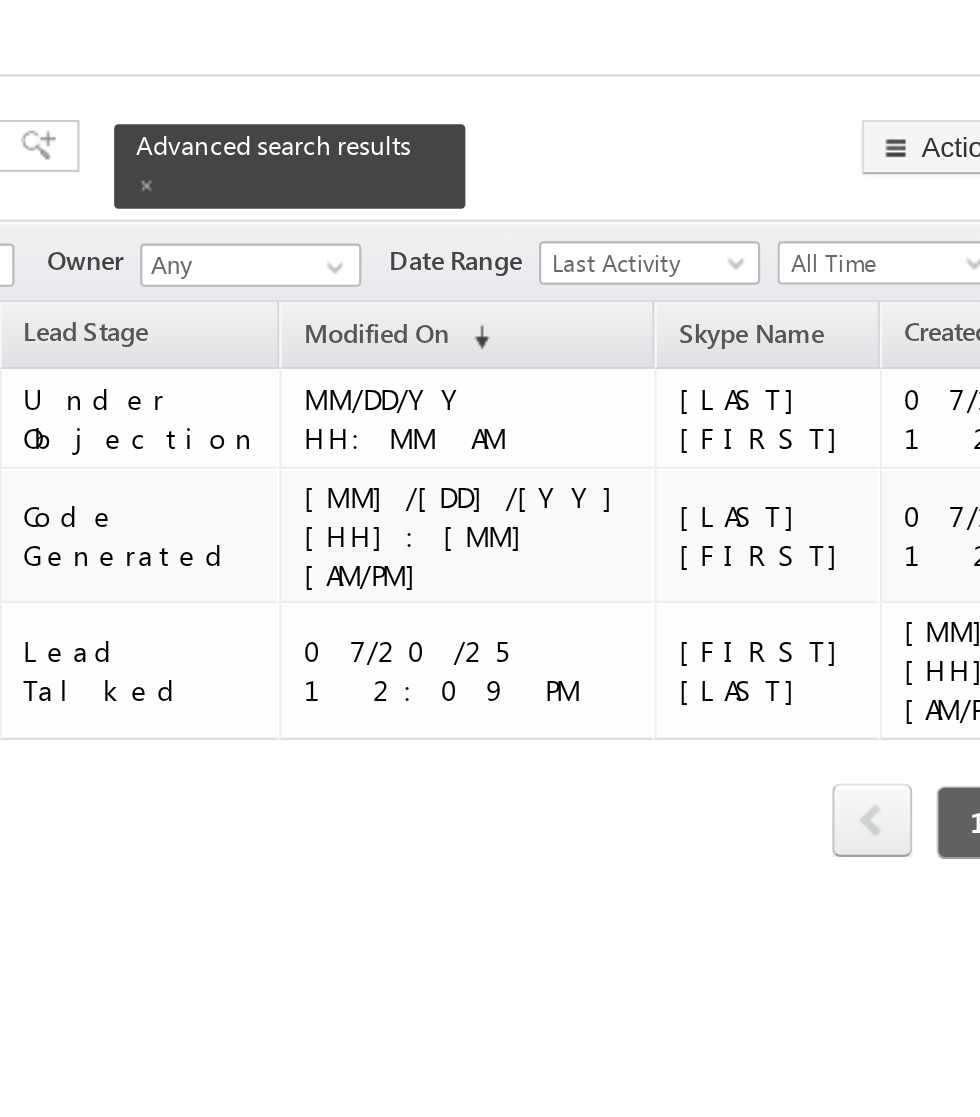 click on "Advanced search results" at bounding box center [528, 160] 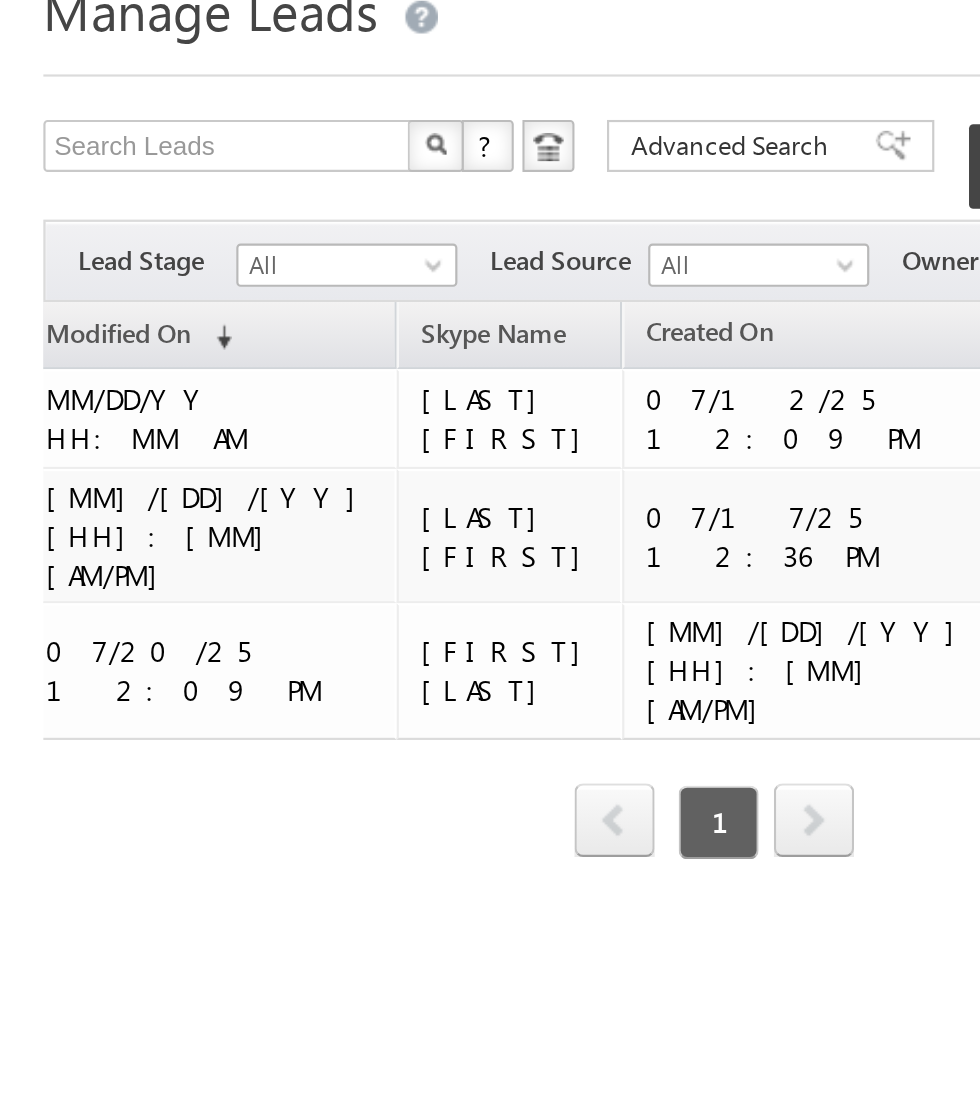 scroll, scrollTop: 0, scrollLeft: 527, axis: horizontal 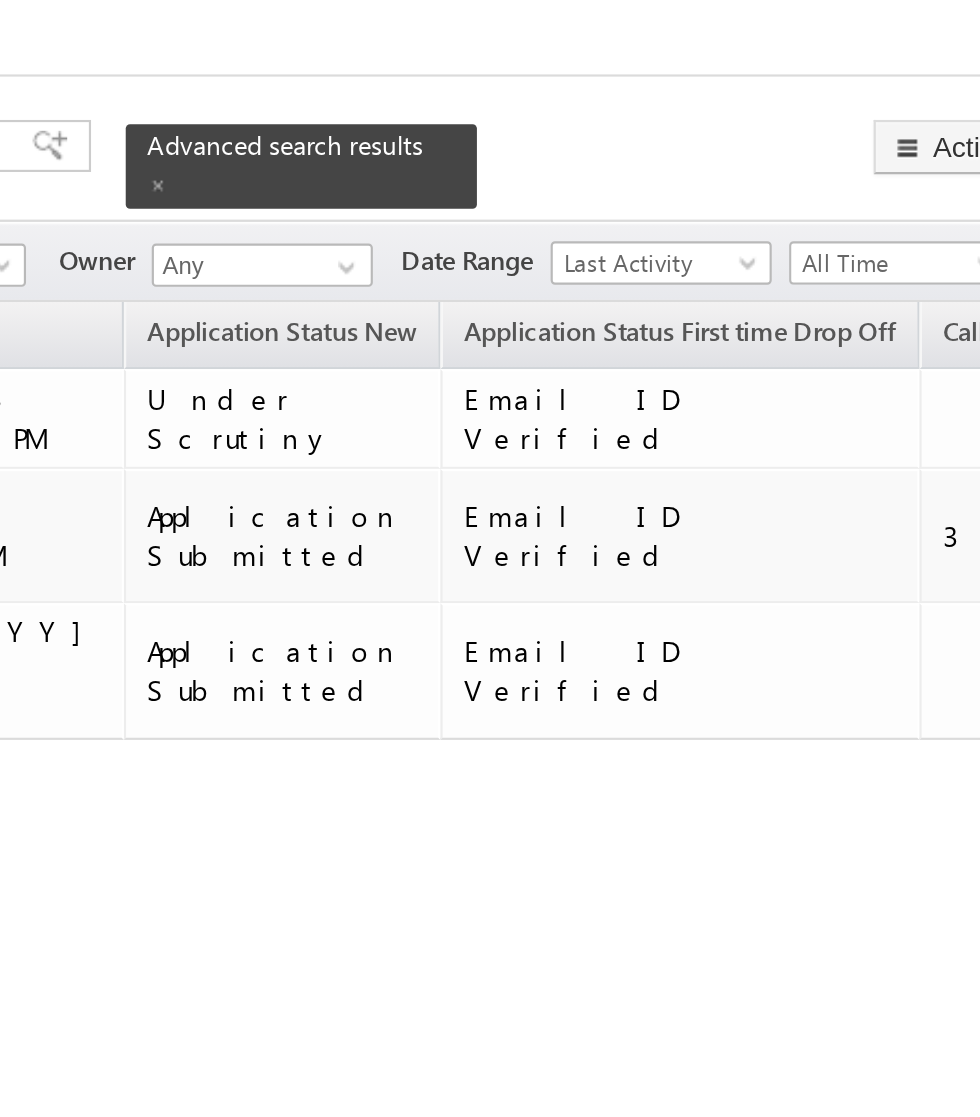 click at bounding box center (462, 169) 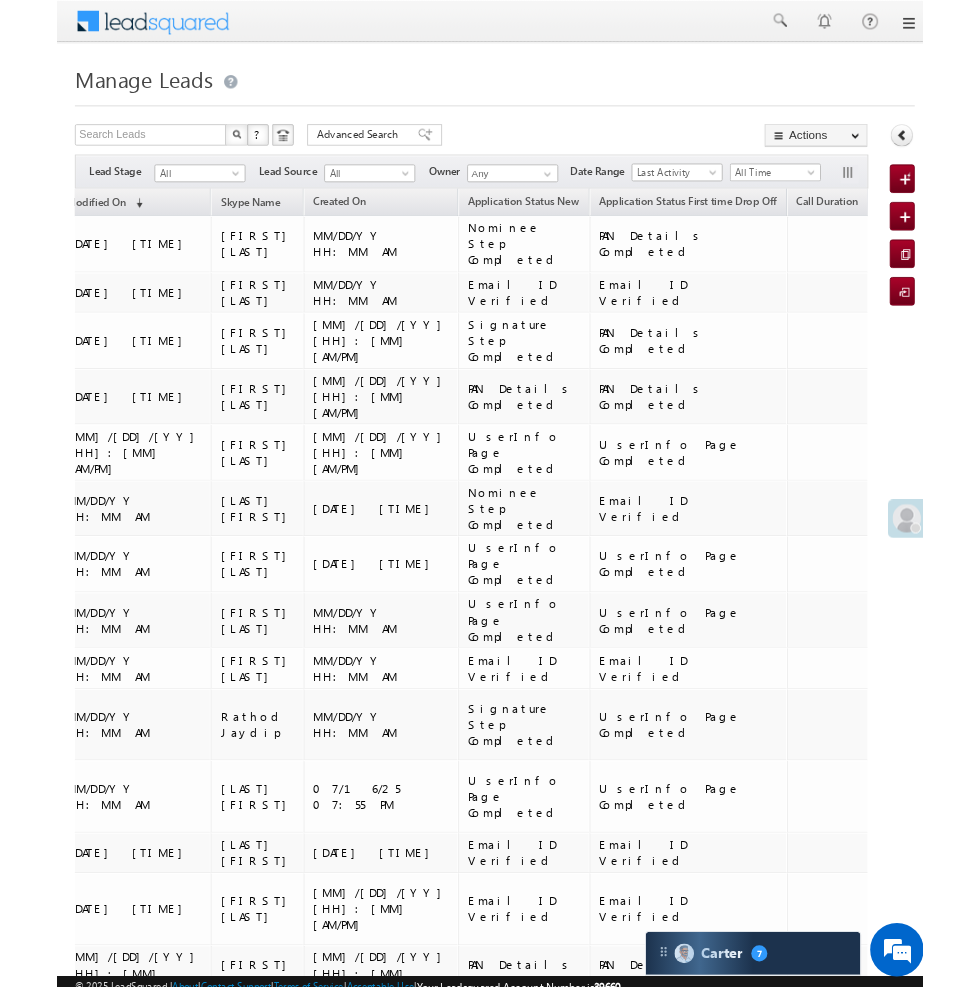 scroll, scrollTop: 0, scrollLeft: 0, axis: both 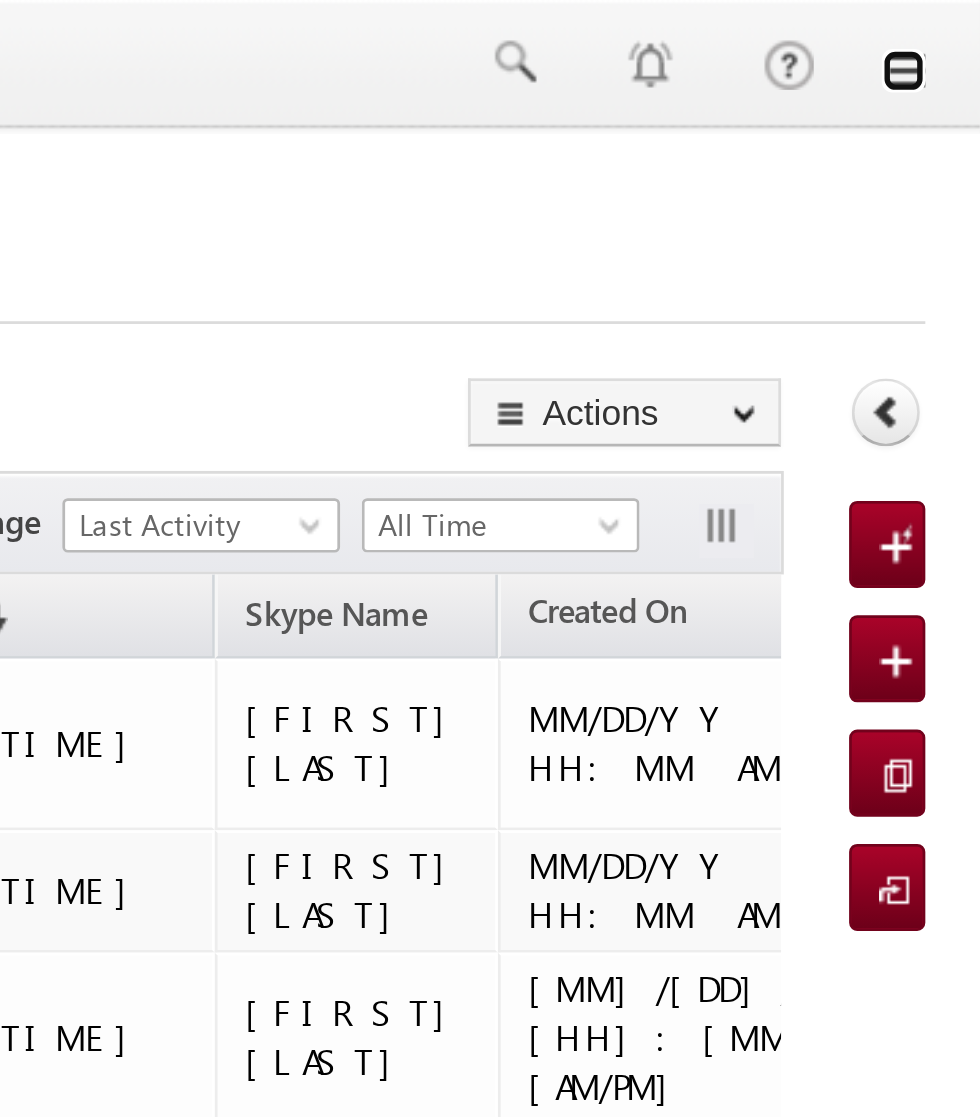click at bounding box center (952, 26) 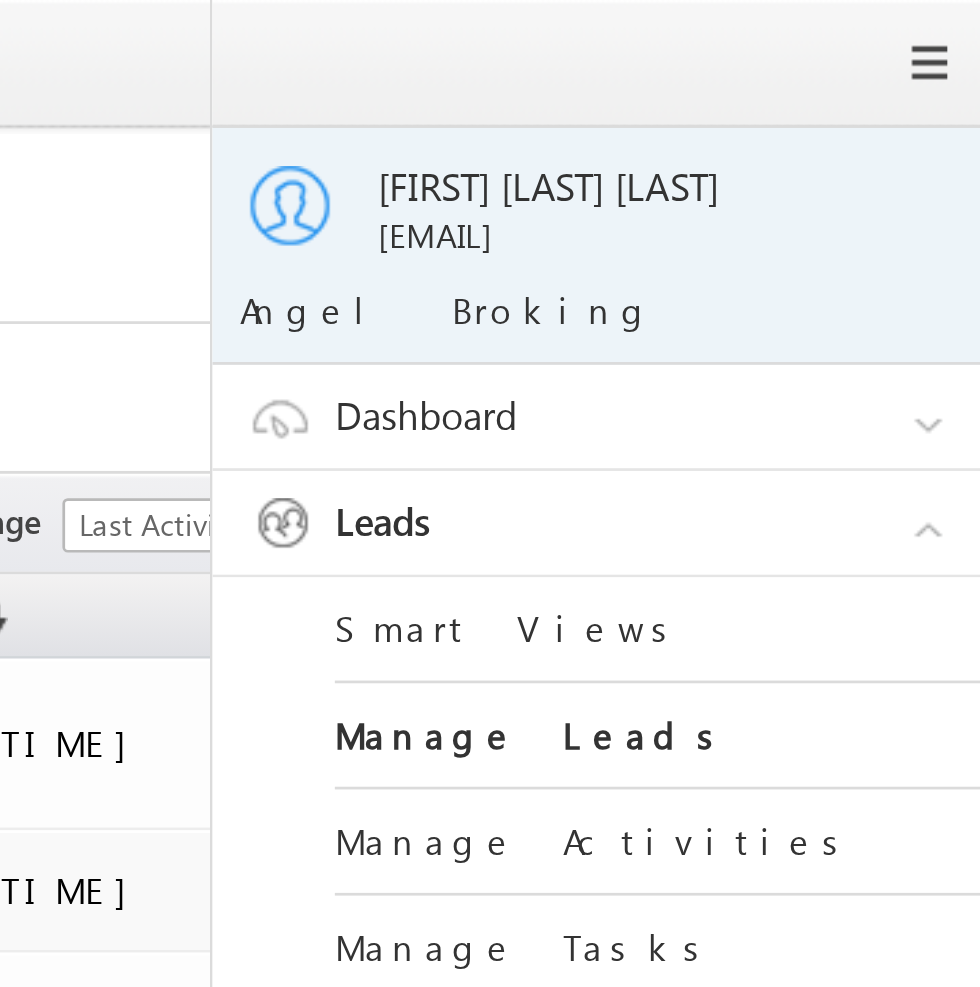 click at bounding box center [490, 24] 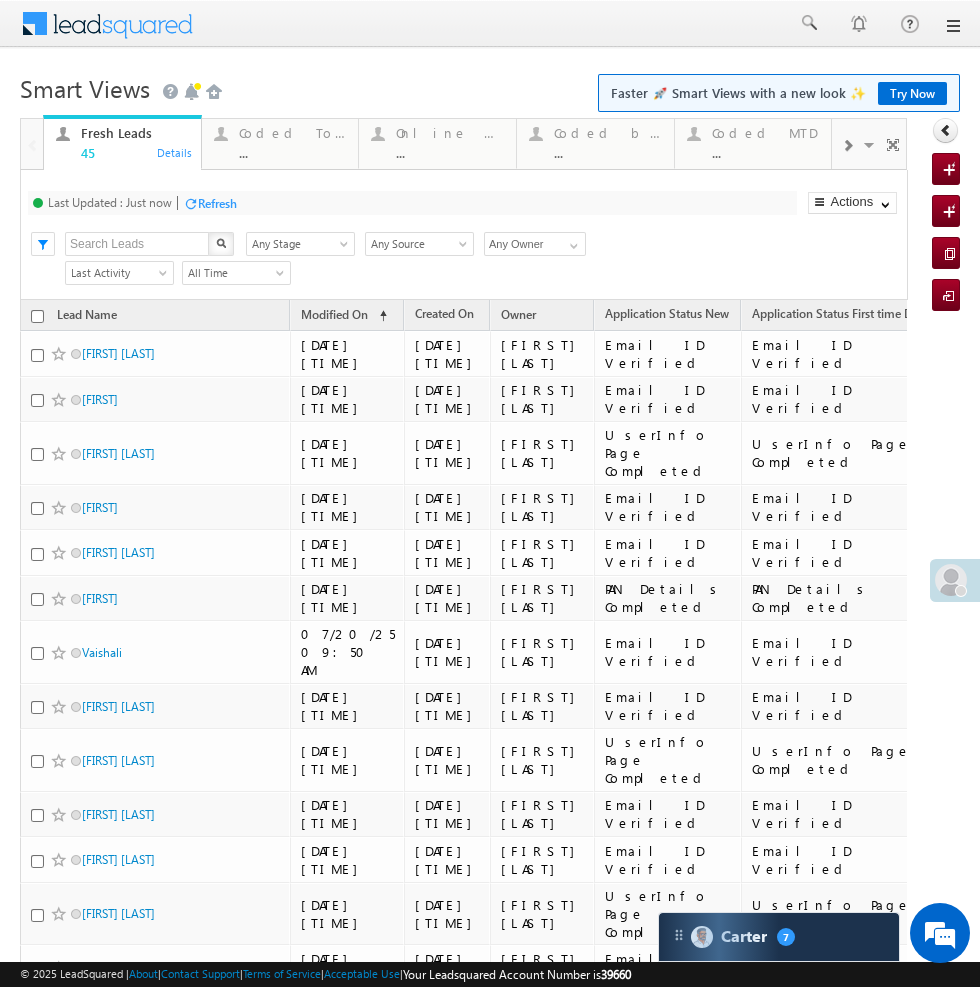 scroll, scrollTop: 64, scrollLeft: 0, axis: vertical 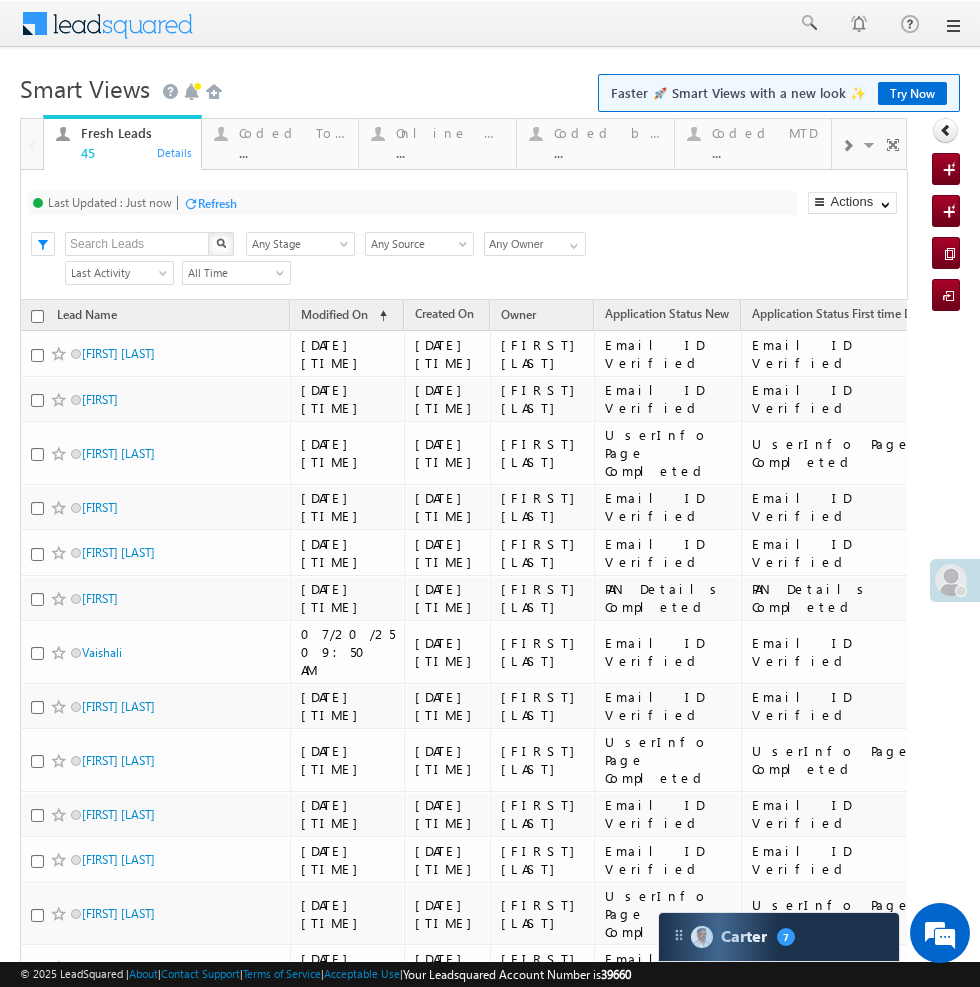 click at bounding box center [377, 133] 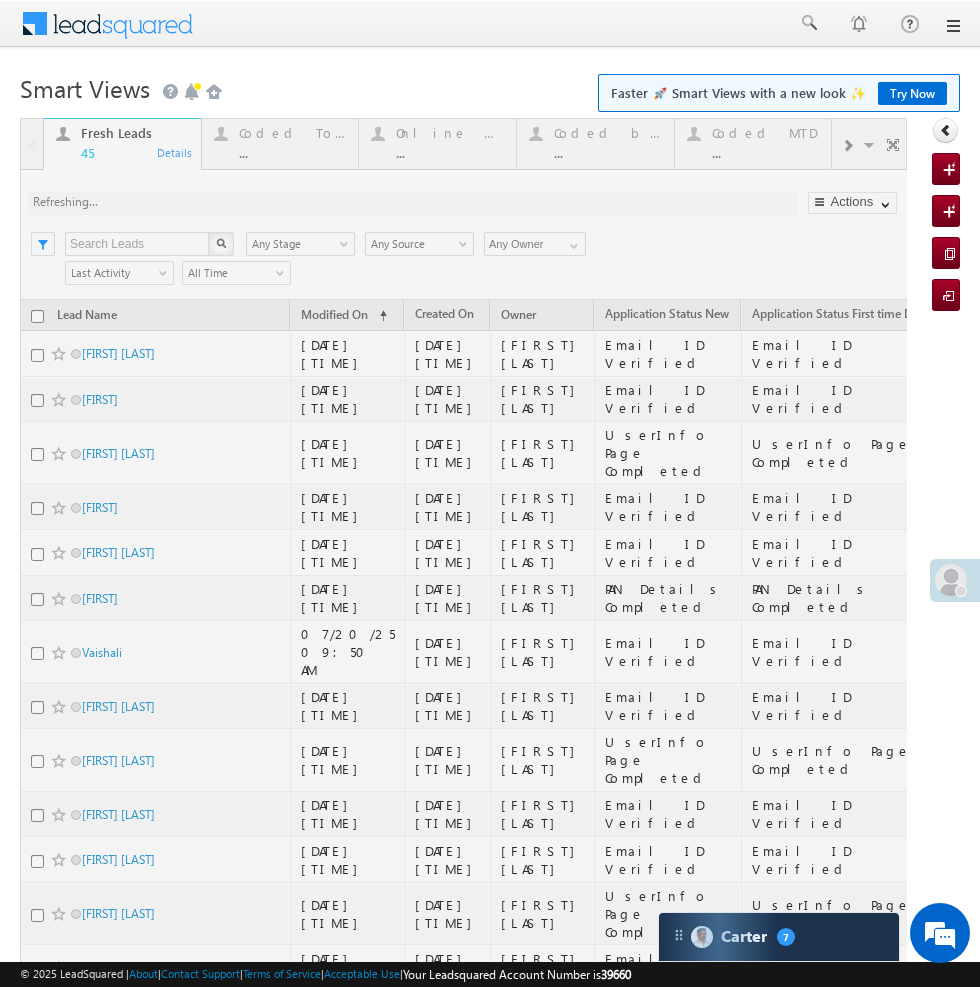 click at bounding box center (463, 933) 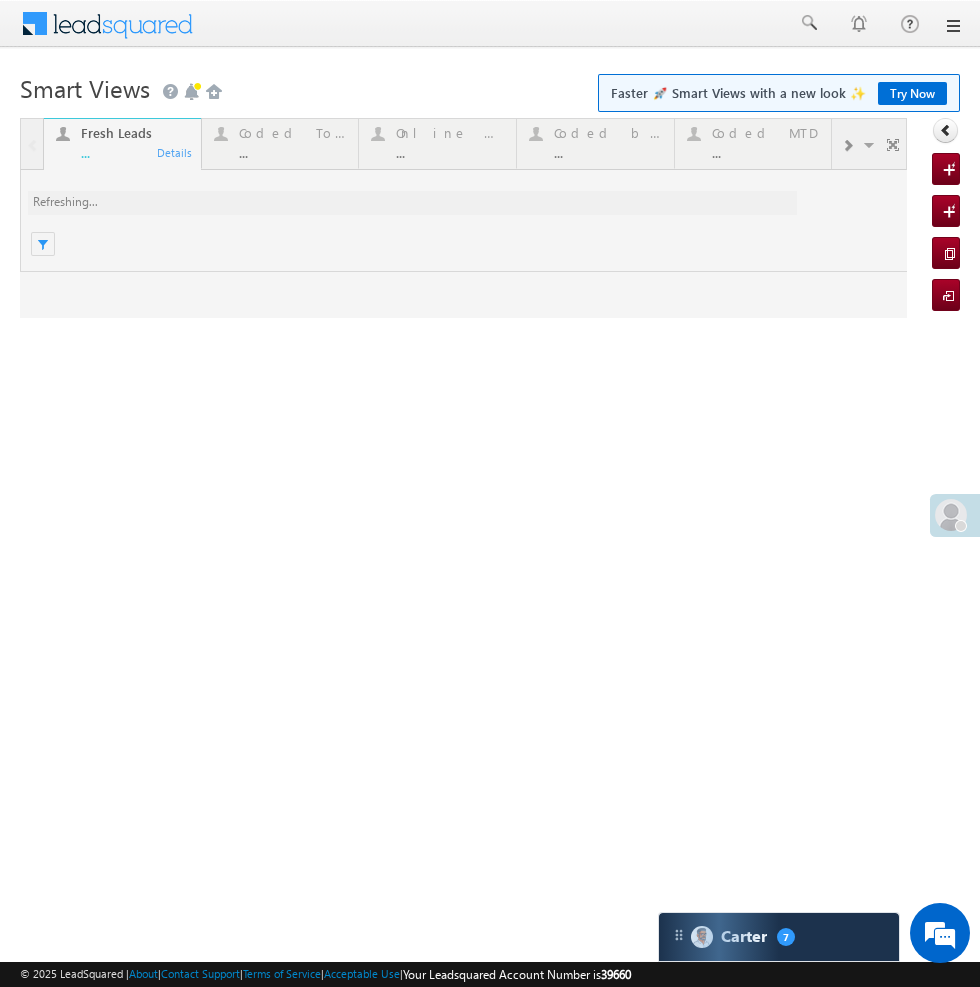 scroll, scrollTop: 0, scrollLeft: 0, axis: both 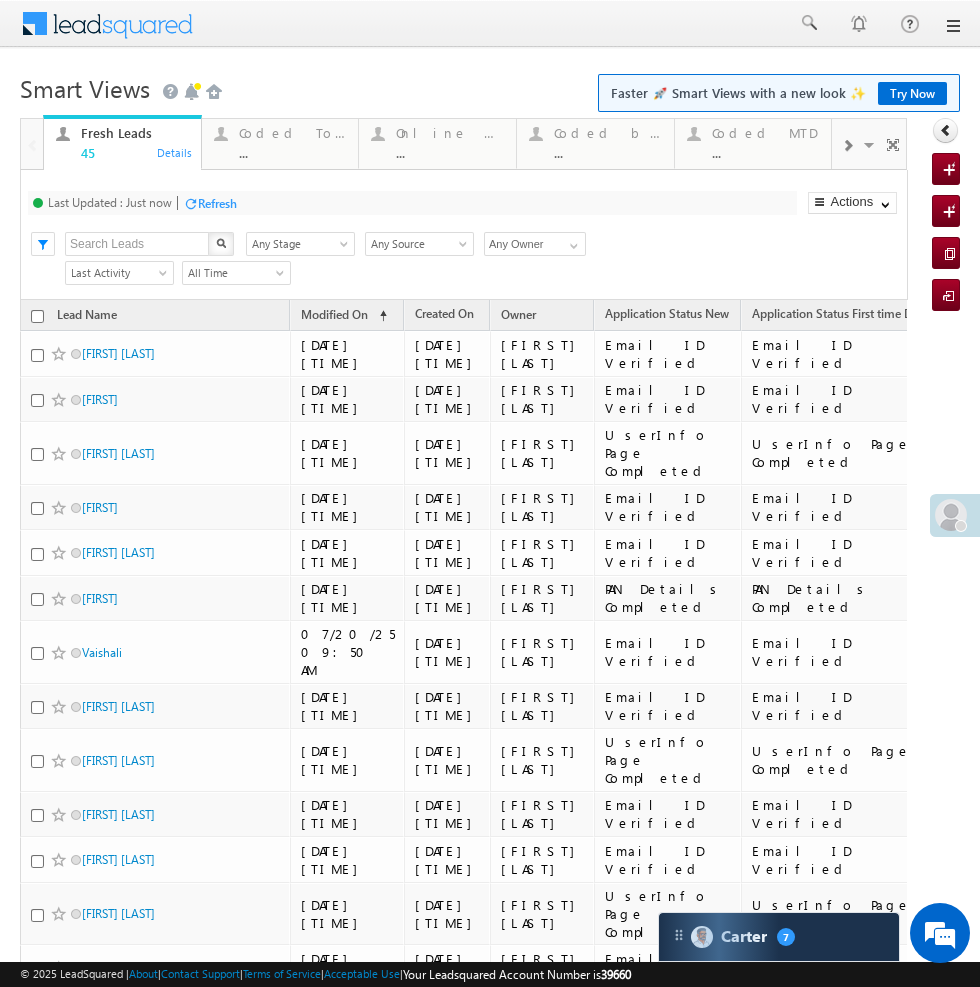 click on "..." at bounding box center (293, 152) 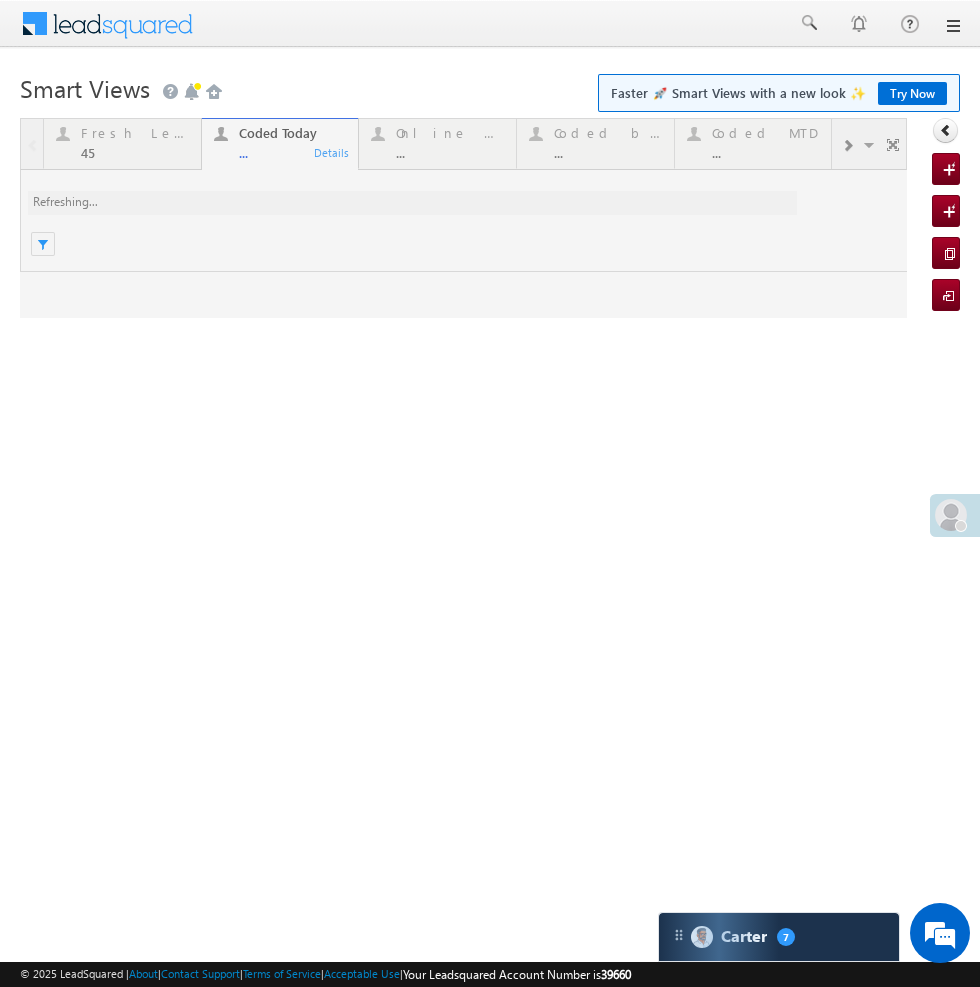 scroll, scrollTop: 0, scrollLeft: 0, axis: both 